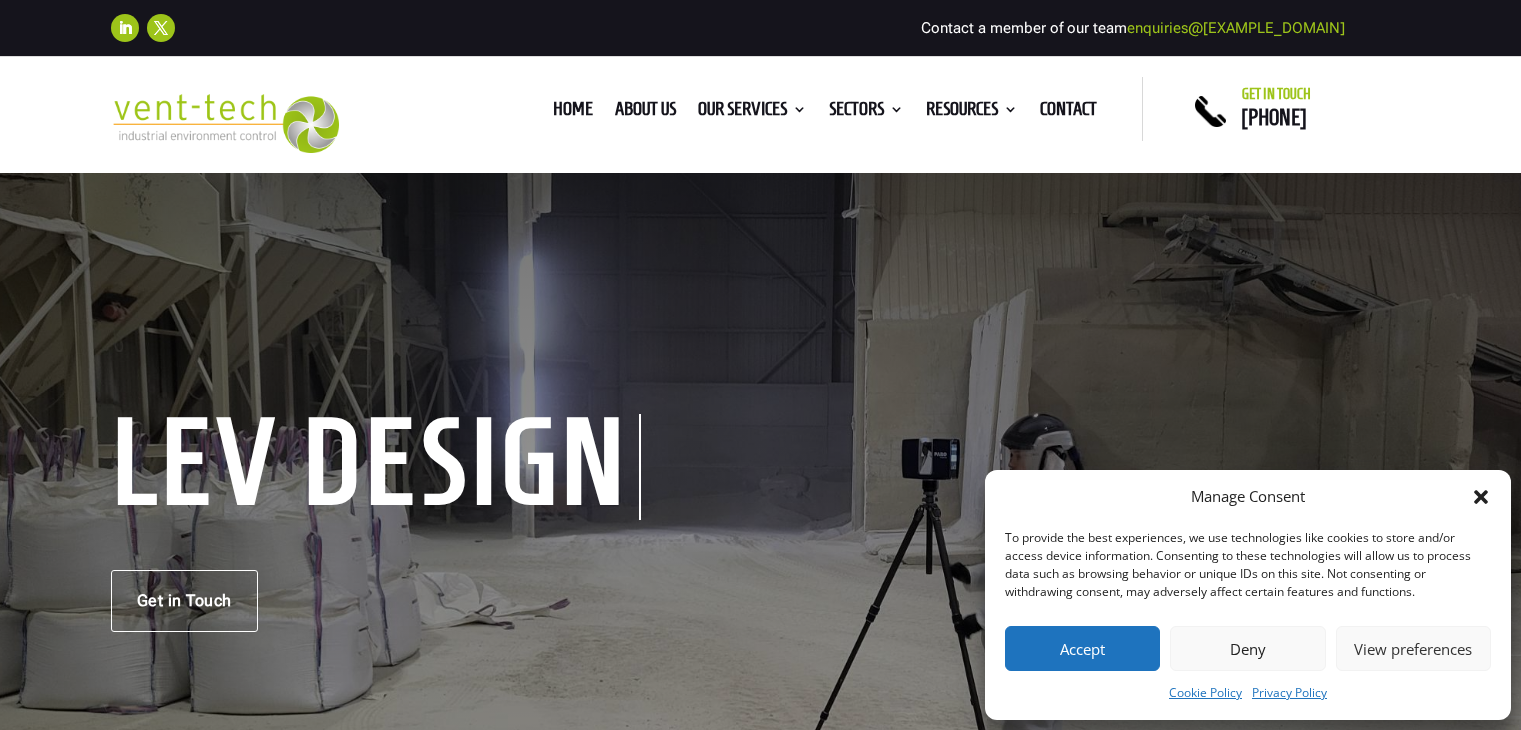 scroll, scrollTop: 0, scrollLeft: 0, axis: both 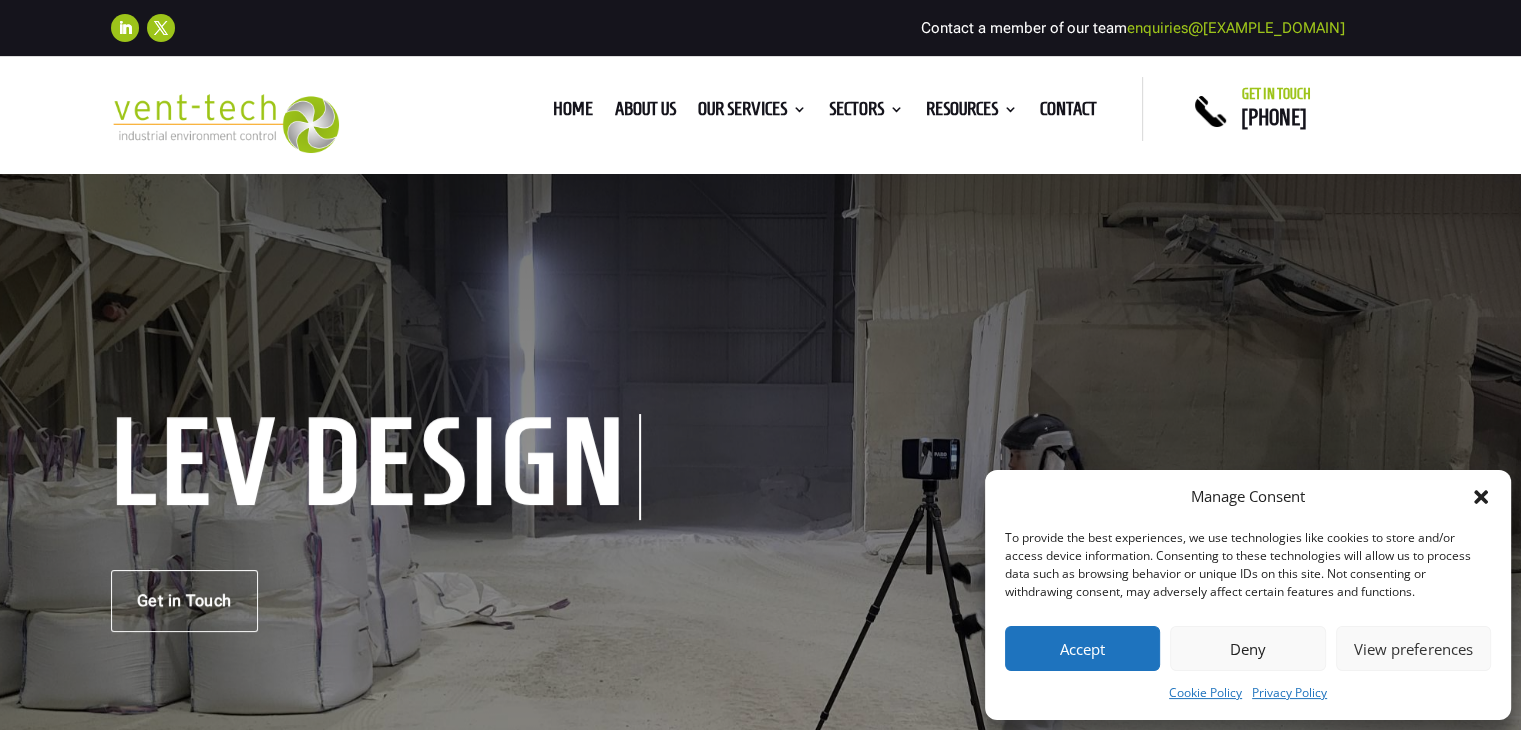 click on "Manage Consent
To provide the best experiences, we use technologies like cookies to store and/or access device information. Consenting to these technologies will allow us to process data such as browsing behavior or unique IDs on this site. Not consenting or withdrawing consent, may adversely affect certain features and functions.
Functional
Functional
Always active
The technical storage or access is strictly necessary for the legitimate purpose of enabling the use of a specific service explicitly requested by the subscriber or user, or for the sole purpose of carrying out the transmission of a communication over an electronic communications network.
Preferences
Preferences" at bounding box center [1248, 595] 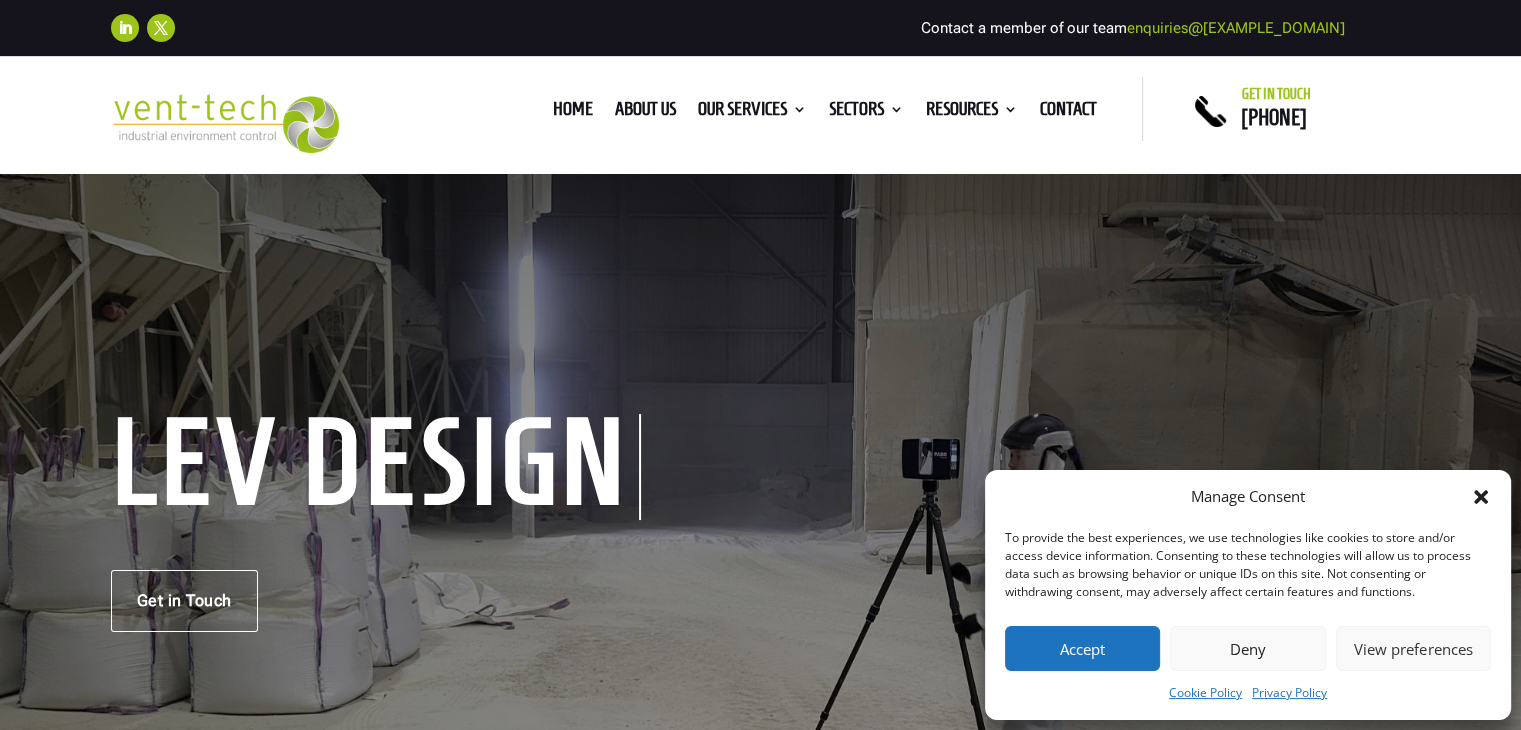 click 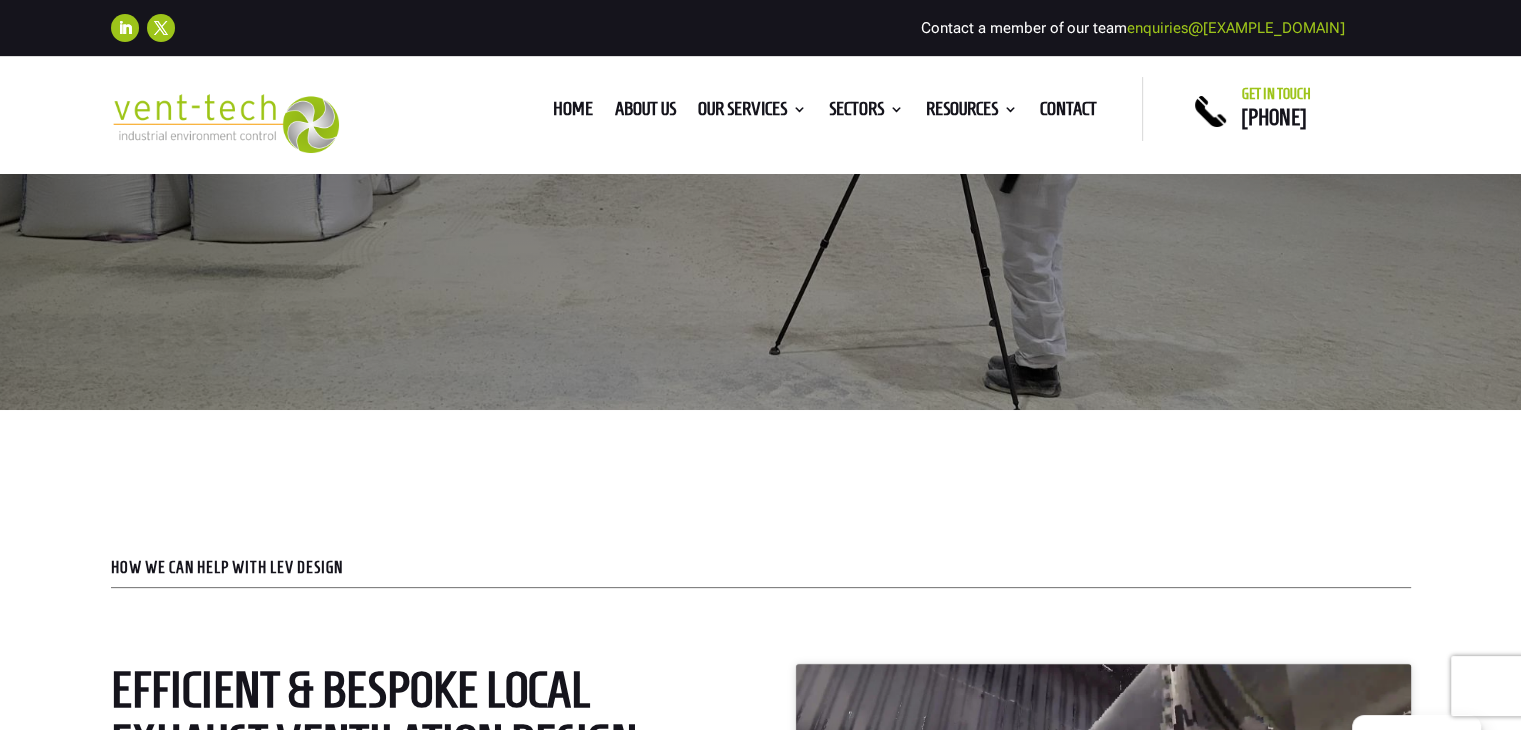 scroll, scrollTop: 0, scrollLeft: 0, axis: both 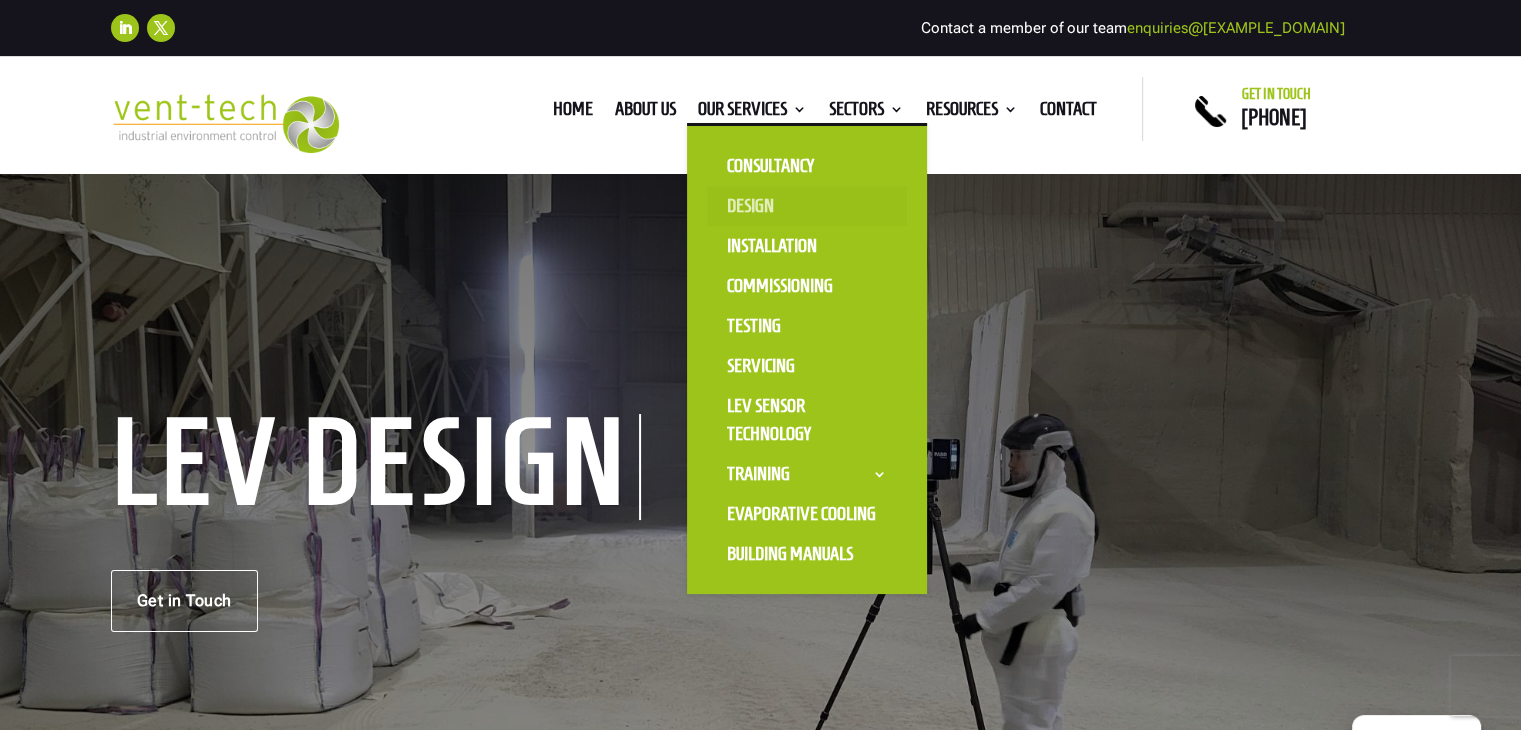 click on "Design" at bounding box center (807, 206) 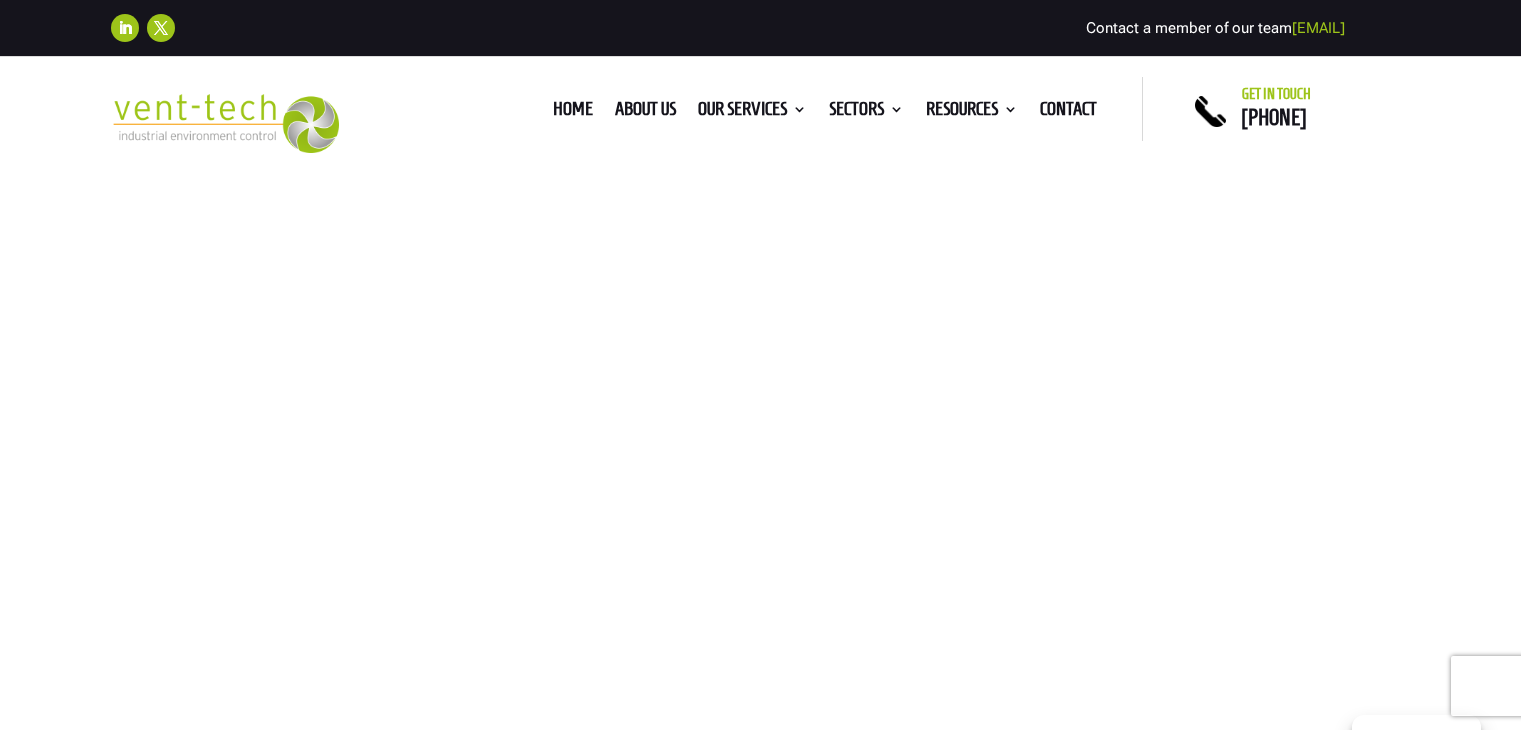 scroll, scrollTop: 0, scrollLeft: 0, axis: both 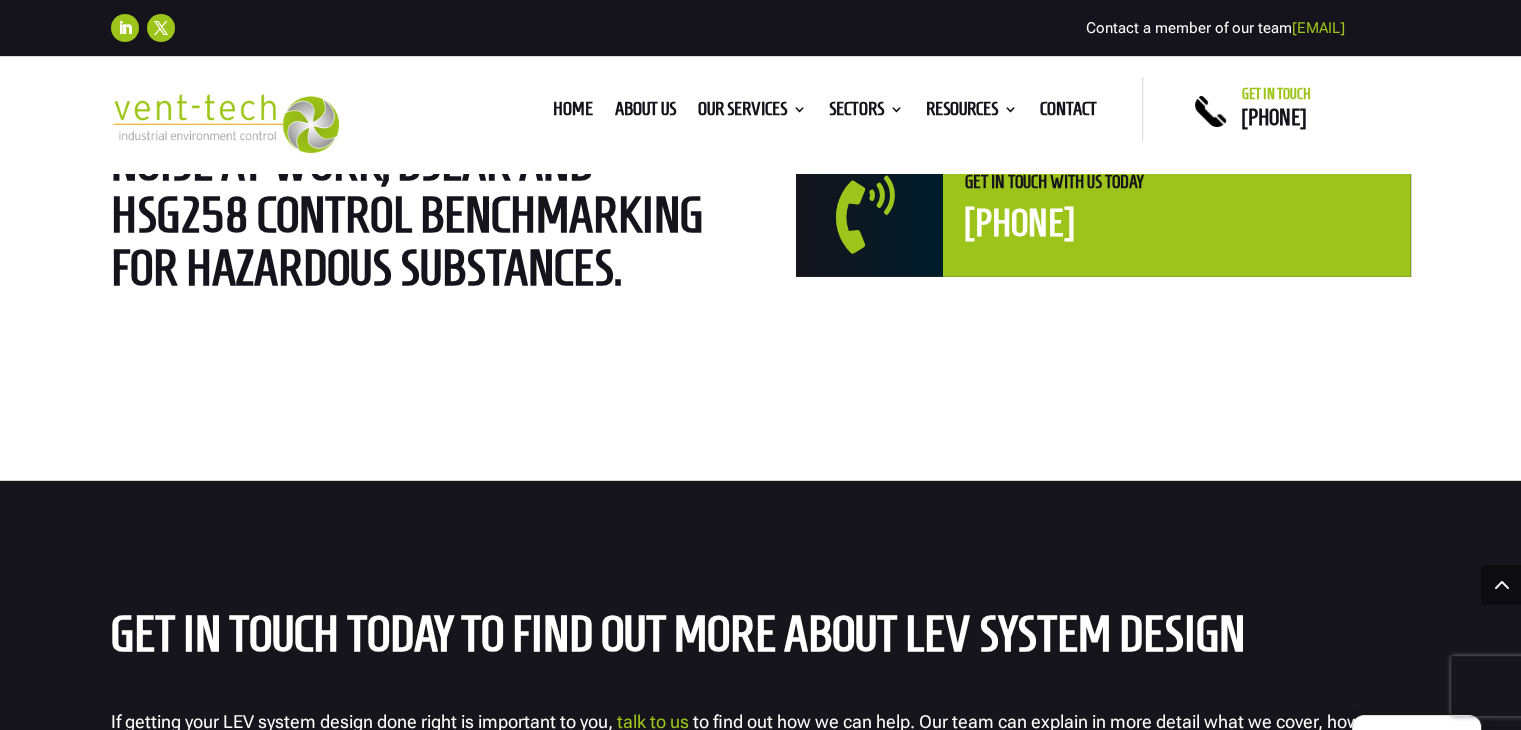 drag, startPoint x: 1368, startPoint y: 120, endPoint x: 1239, endPoint y: 123, distance: 129.03488 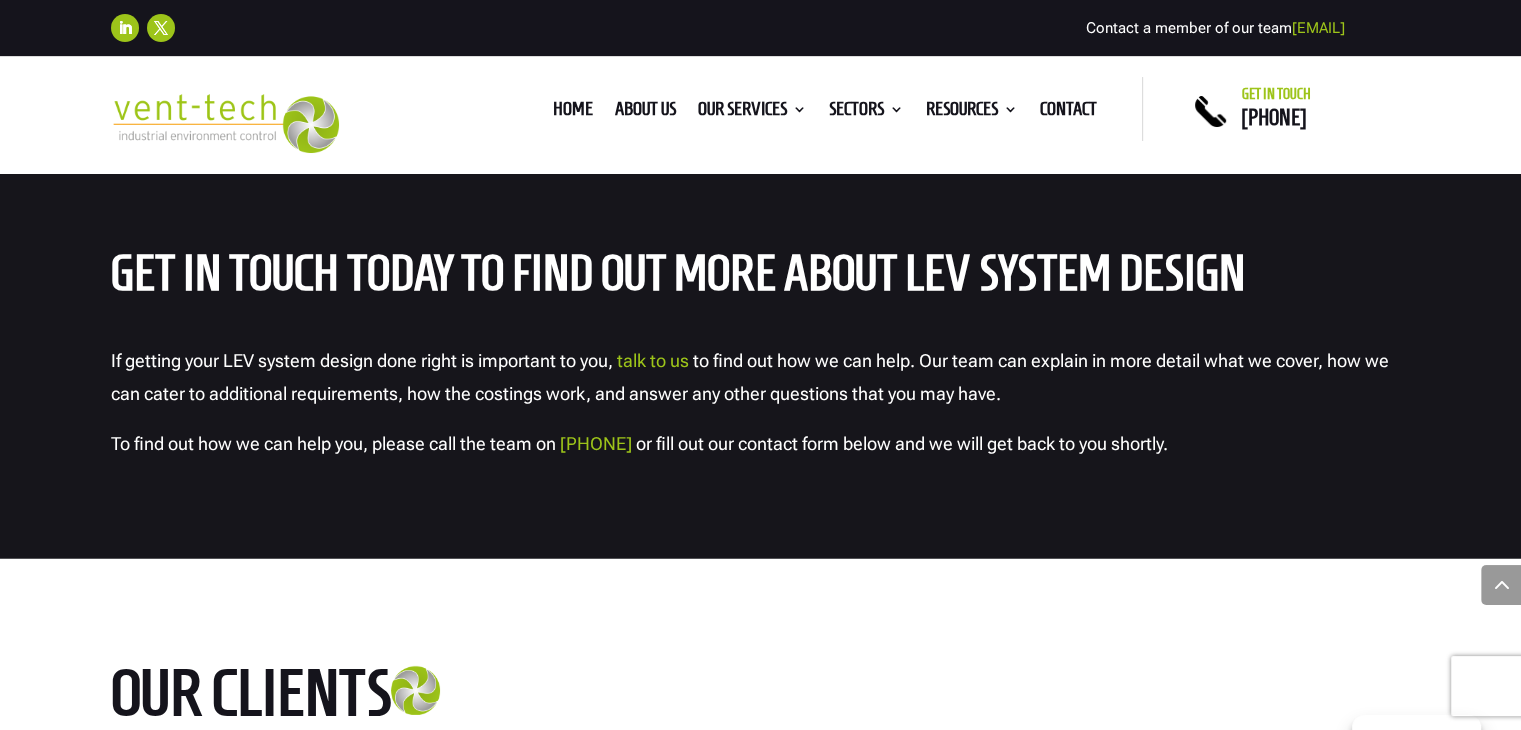 scroll, scrollTop: 6100, scrollLeft: 0, axis: vertical 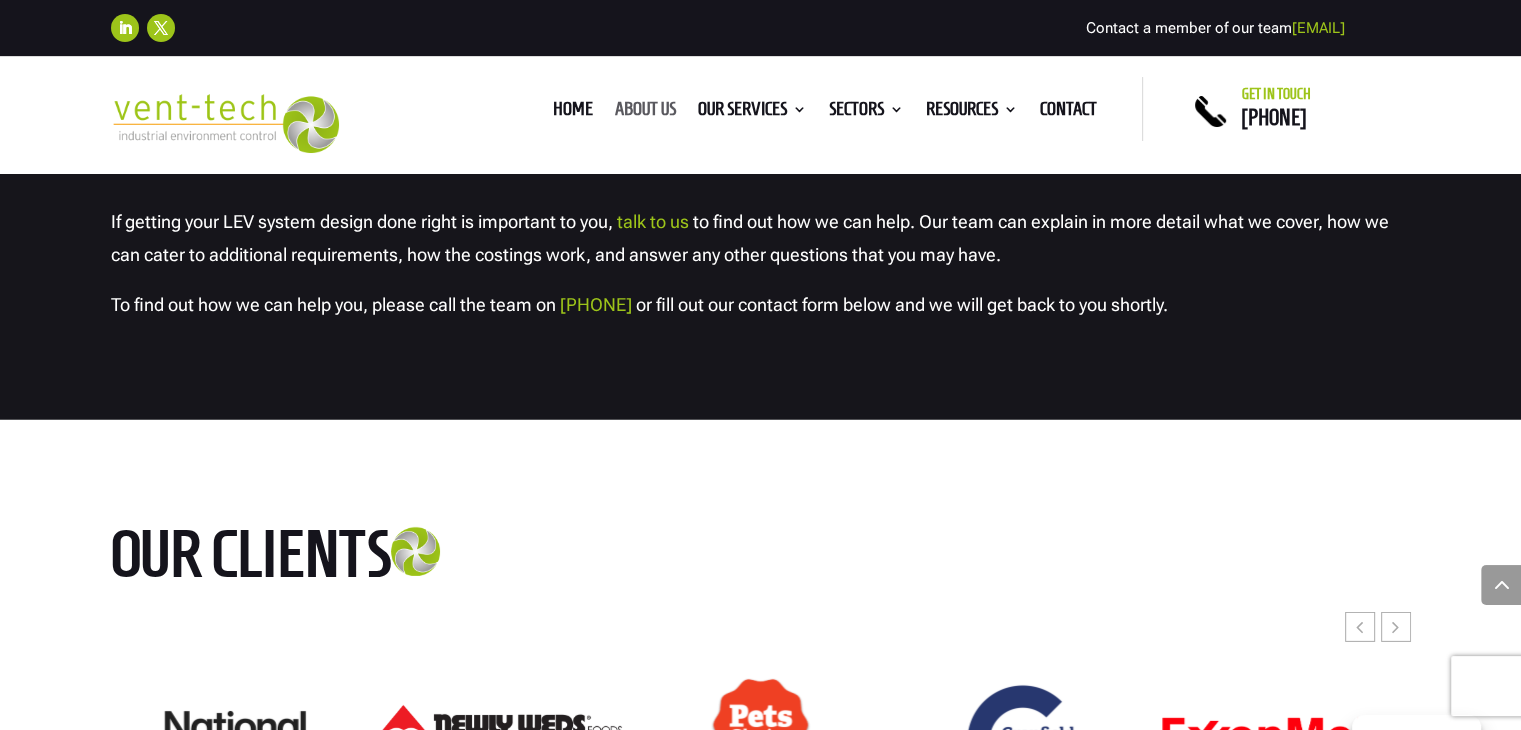 click on "About us" at bounding box center (645, 113) 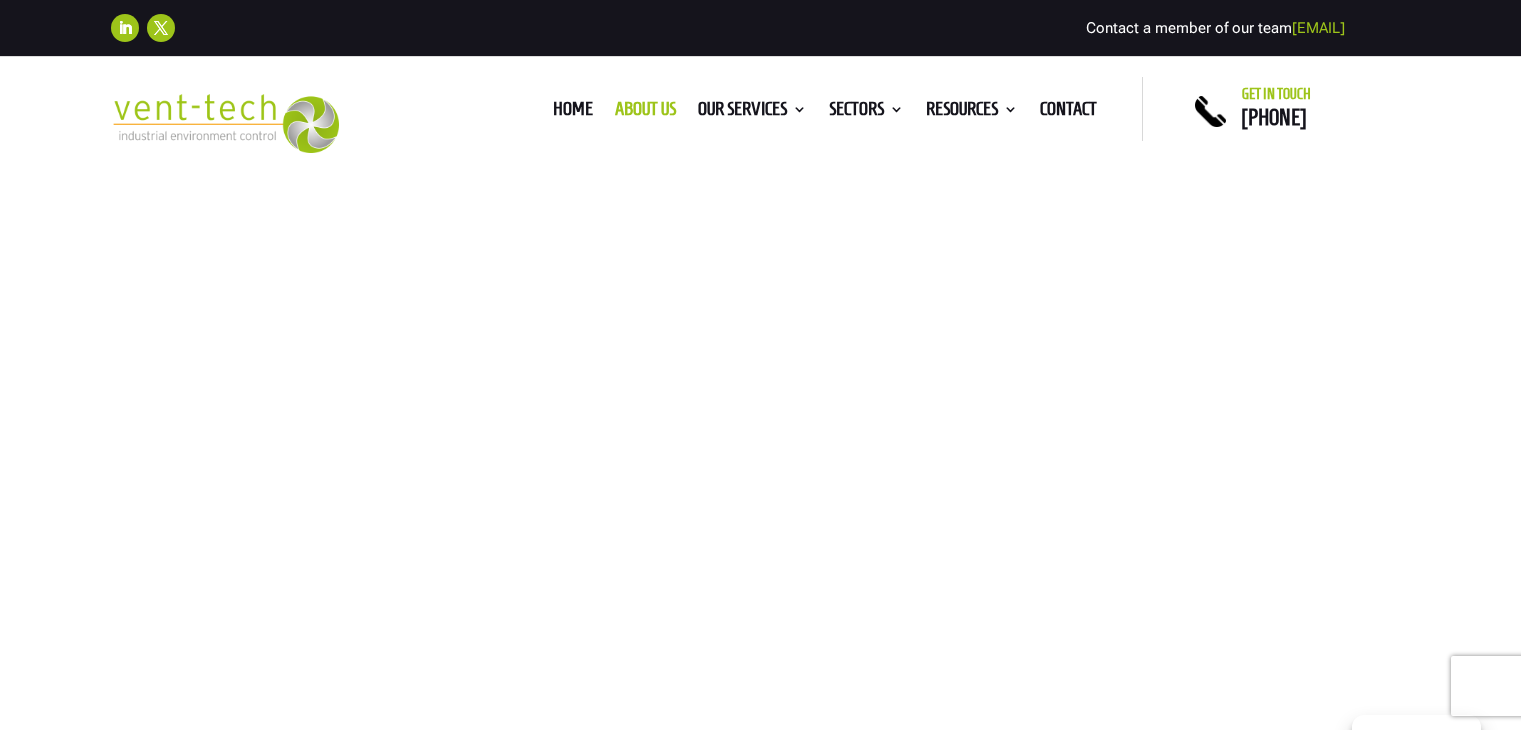 scroll, scrollTop: 111, scrollLeft: 0, axis: vertical 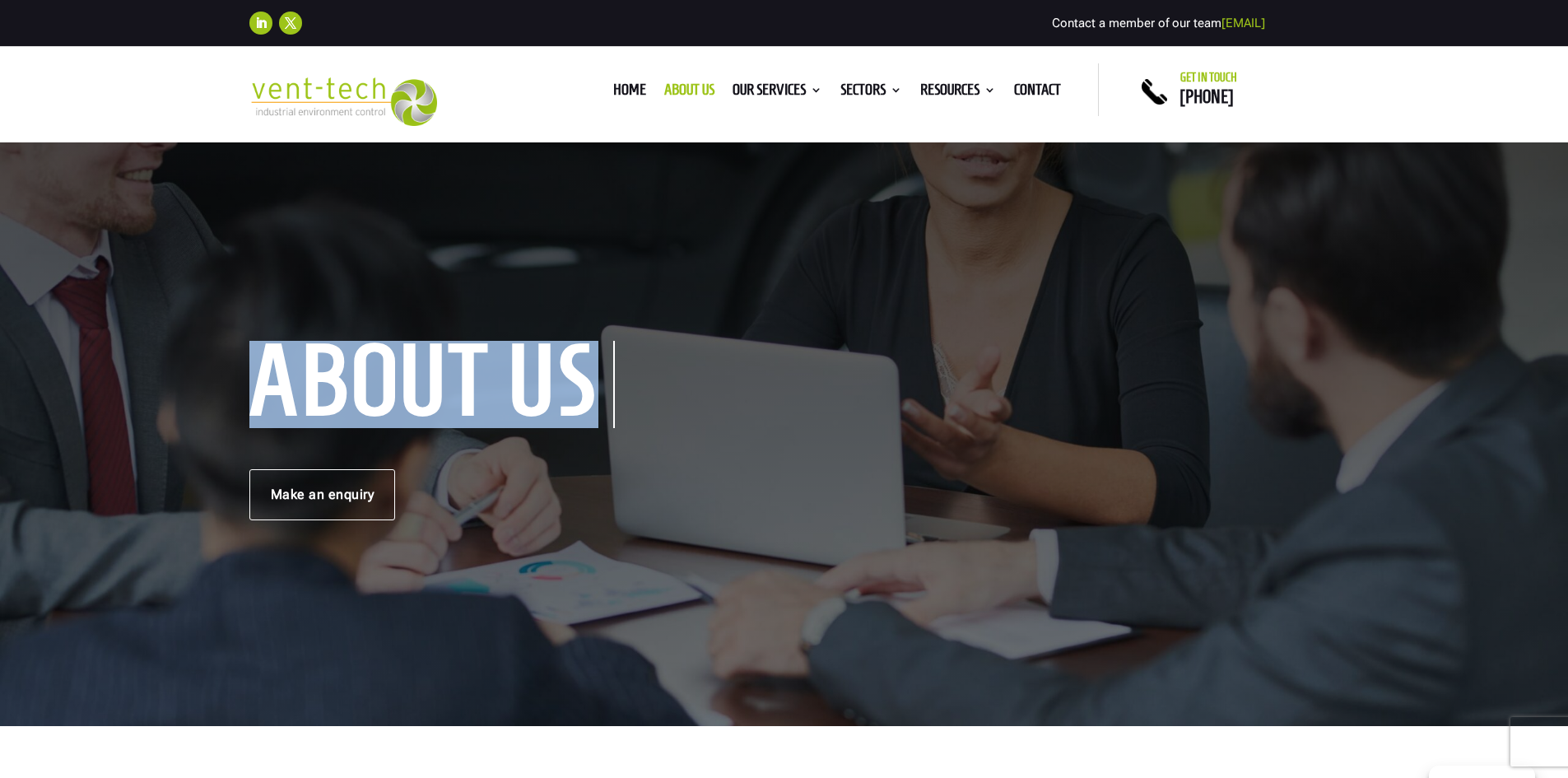 drag, startPoint x: 640, startPoint y: 380, endPoint x: 245, endPoint y: 368, distance: 395.18224 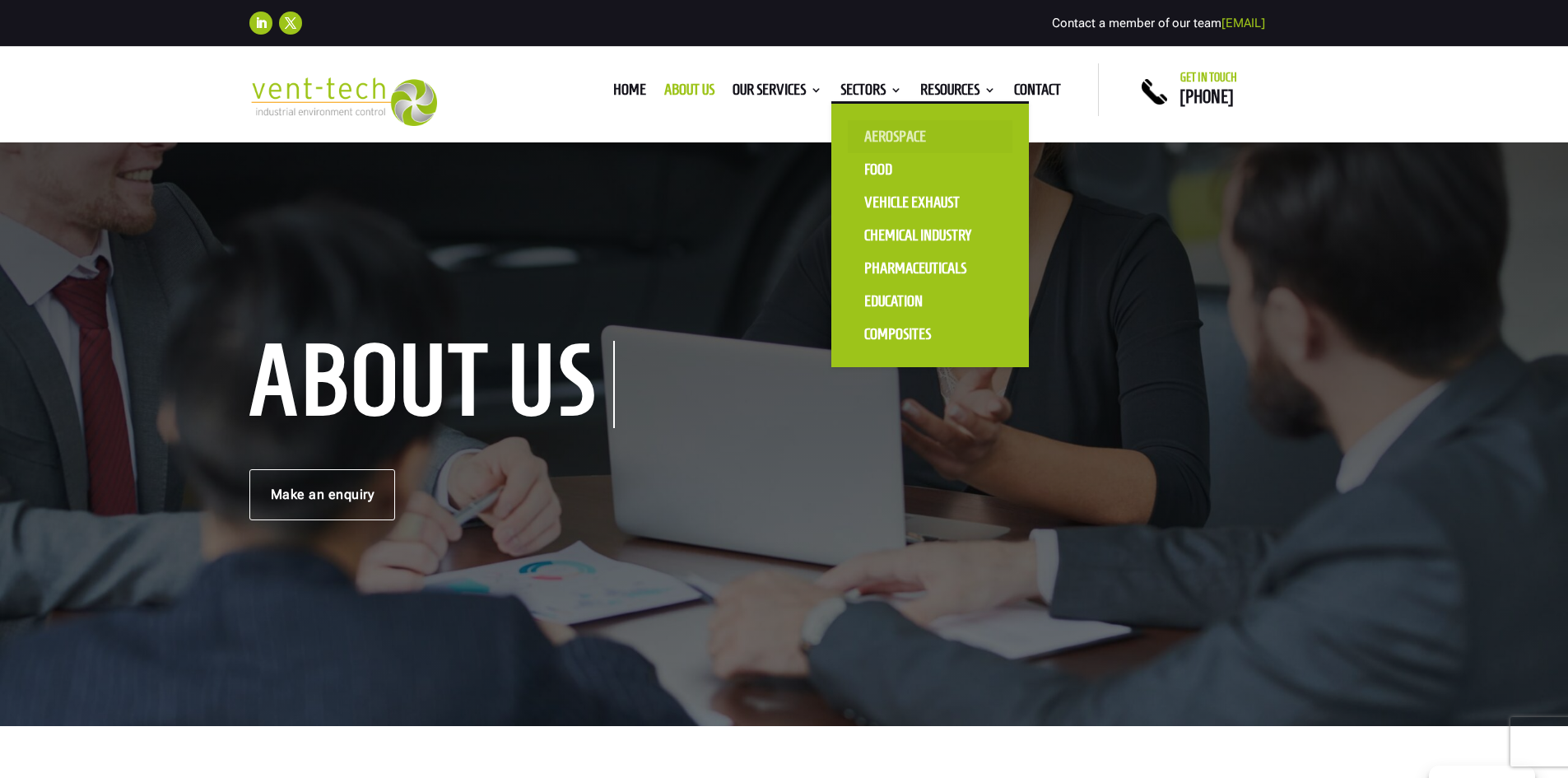 click on "Aerospace" at bounding box center (930, 137) 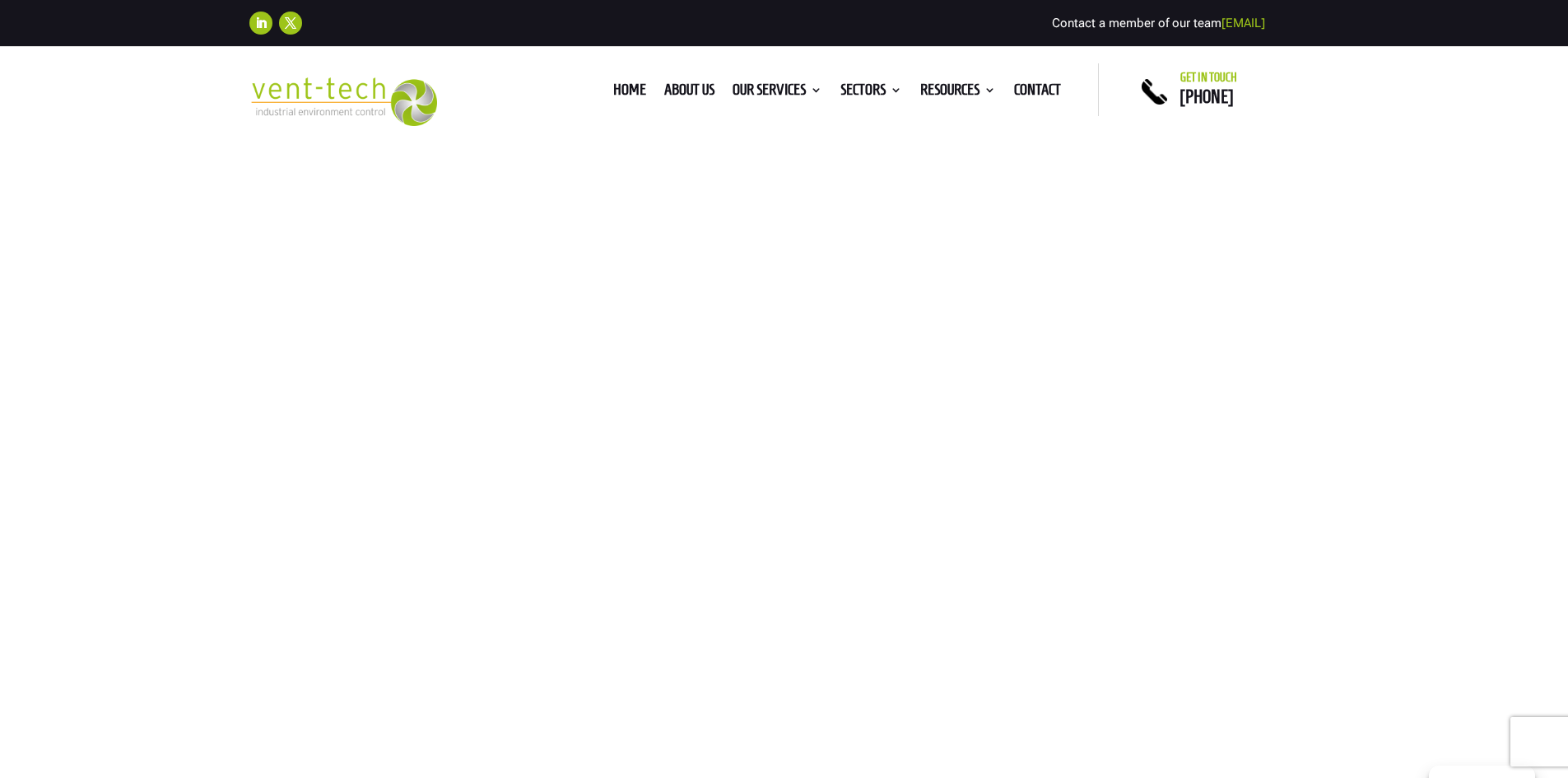 scroll, scrollTop: 0, scrollLeft: 0, axis: both 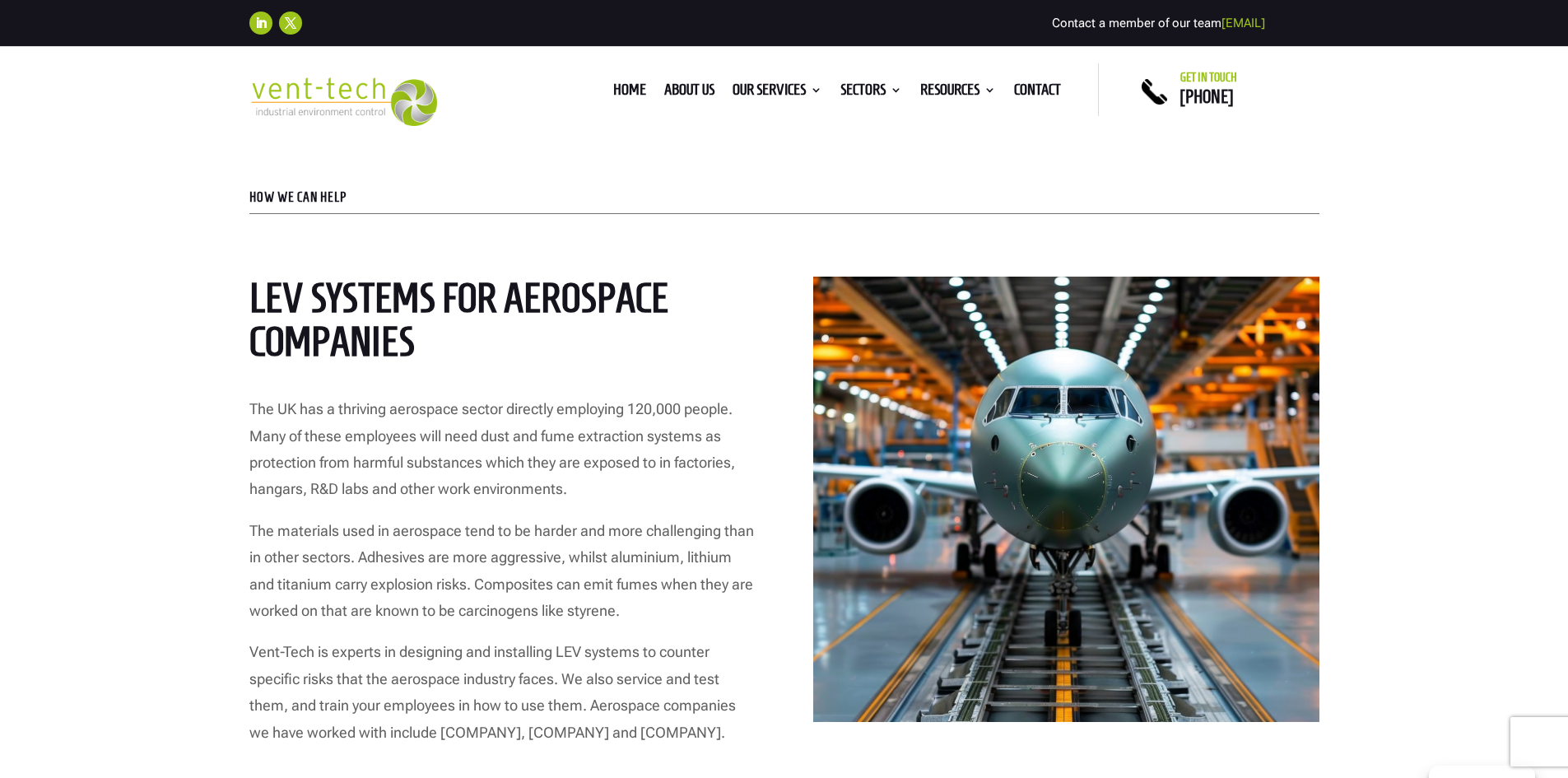 click on "Home
About us
Our Services
Consultancy
Design
Installation
Commissioning
Testing
Servicing
LEV Sensor Technology
Training
P600
P601
P602
P603
P604
M200
Evaporative Cooling
Building Manuals
Sectors
Aerospace
Food
Vehicle Exhaust
Chemical Industry
Pharmaceuticals
Education
Composites
Resources
Blog
FAQS
Case Studies
Downloads
Contact" at bounding box center (837, 90) 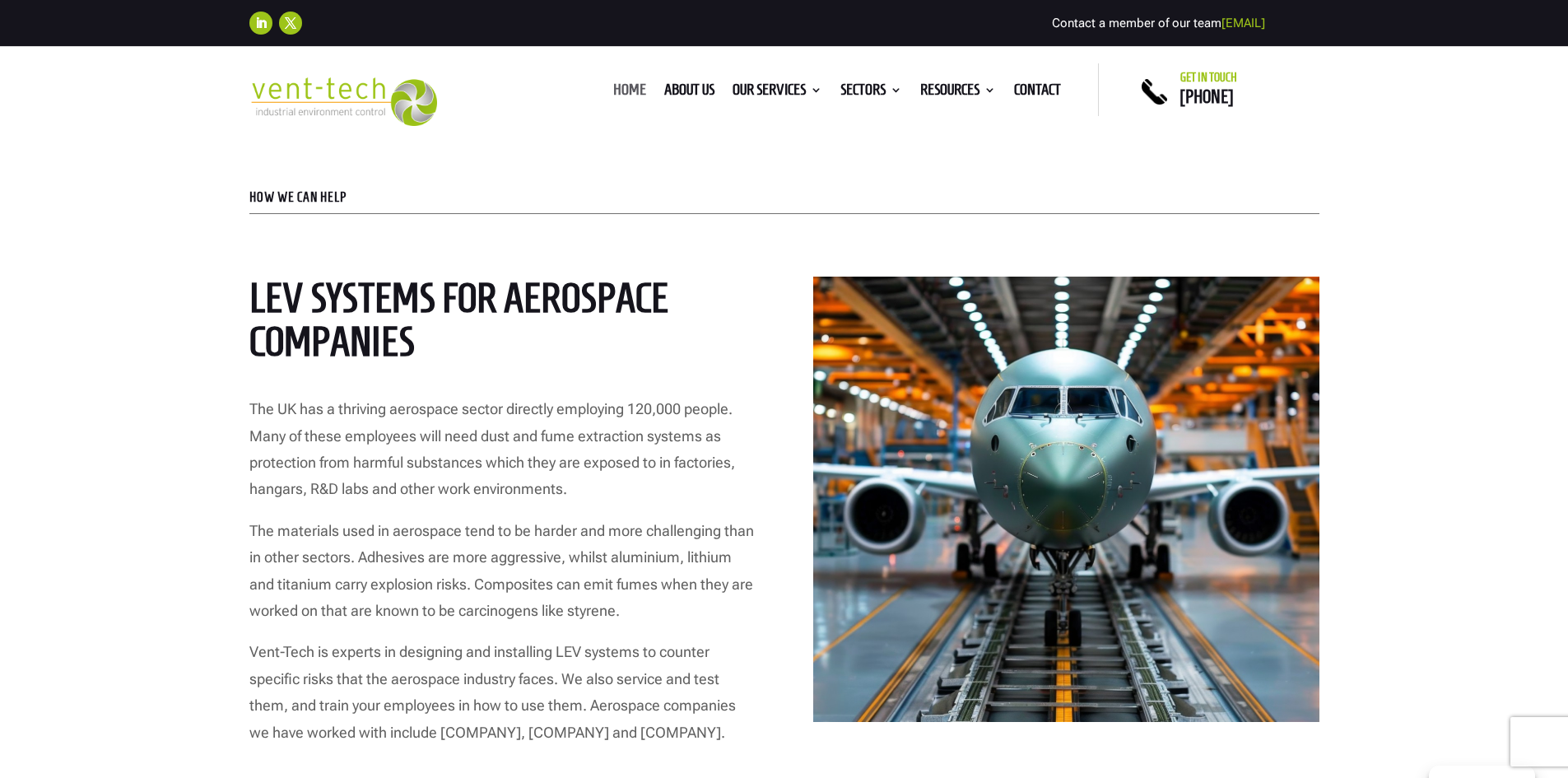 click on "Home" at bounding box center (630, 93) 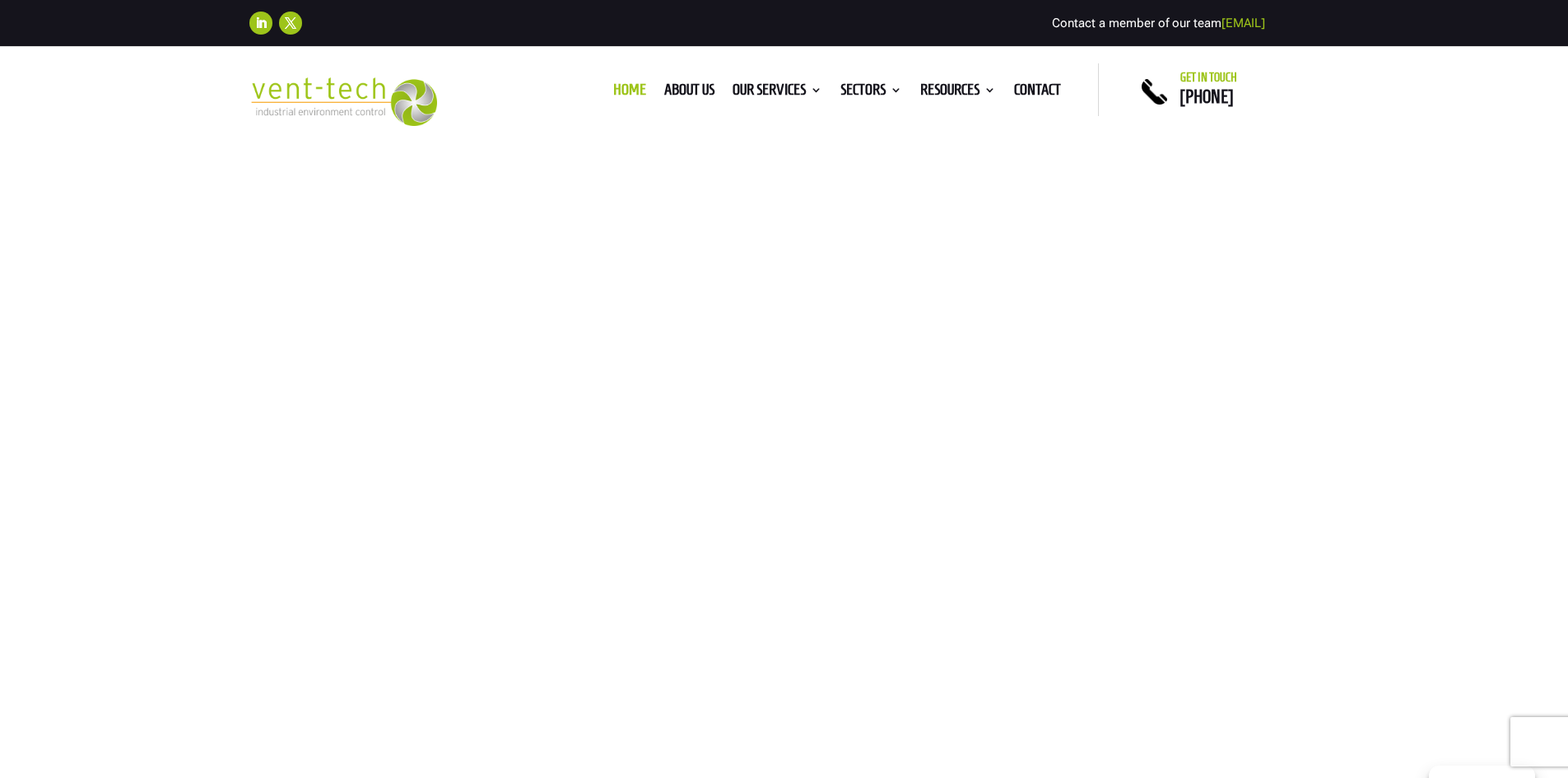 scroll, scrollTop: 0, scrollLeft: 0, axis: both 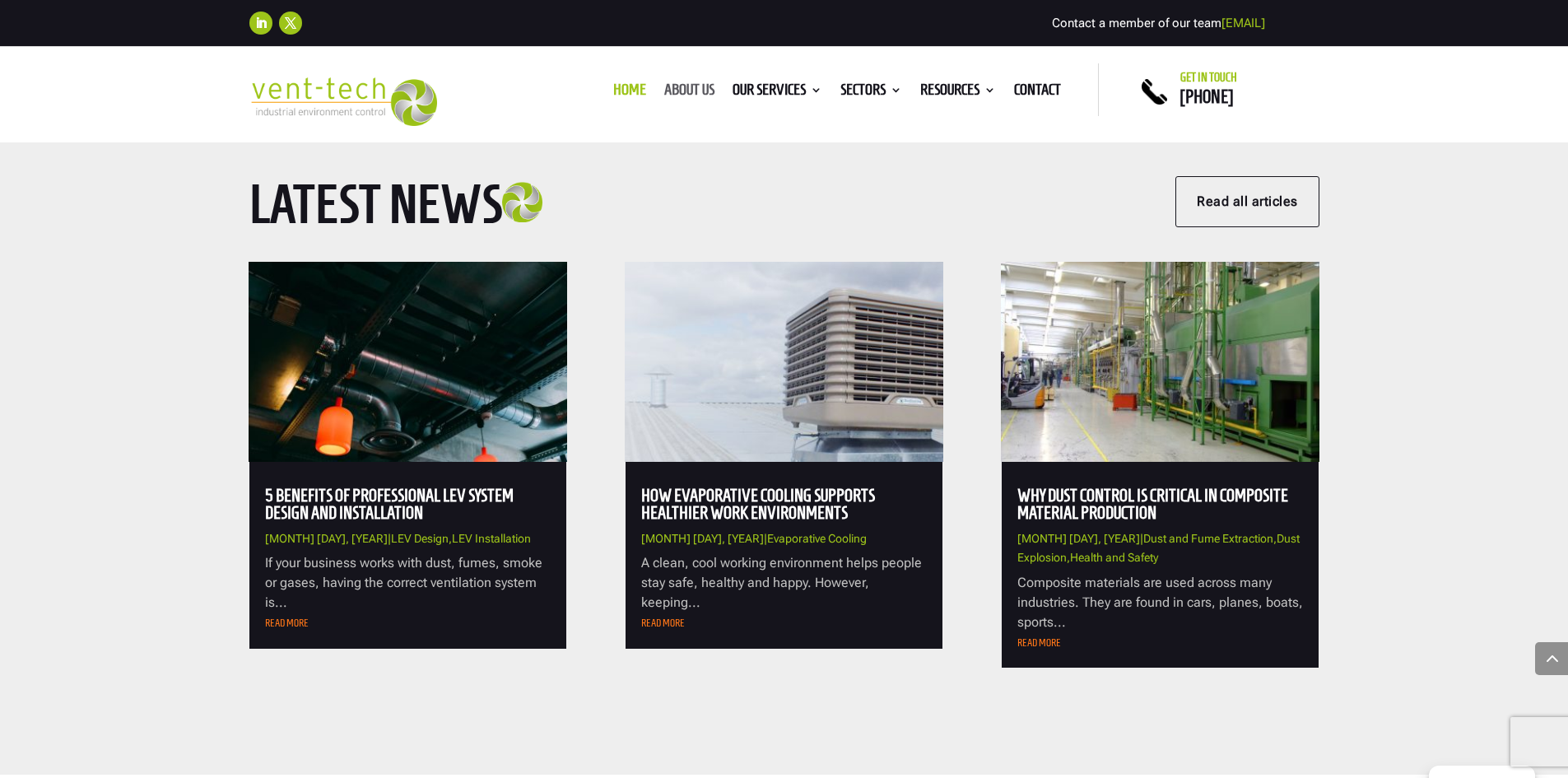 click on "About us" at bounding box center [689, 93] 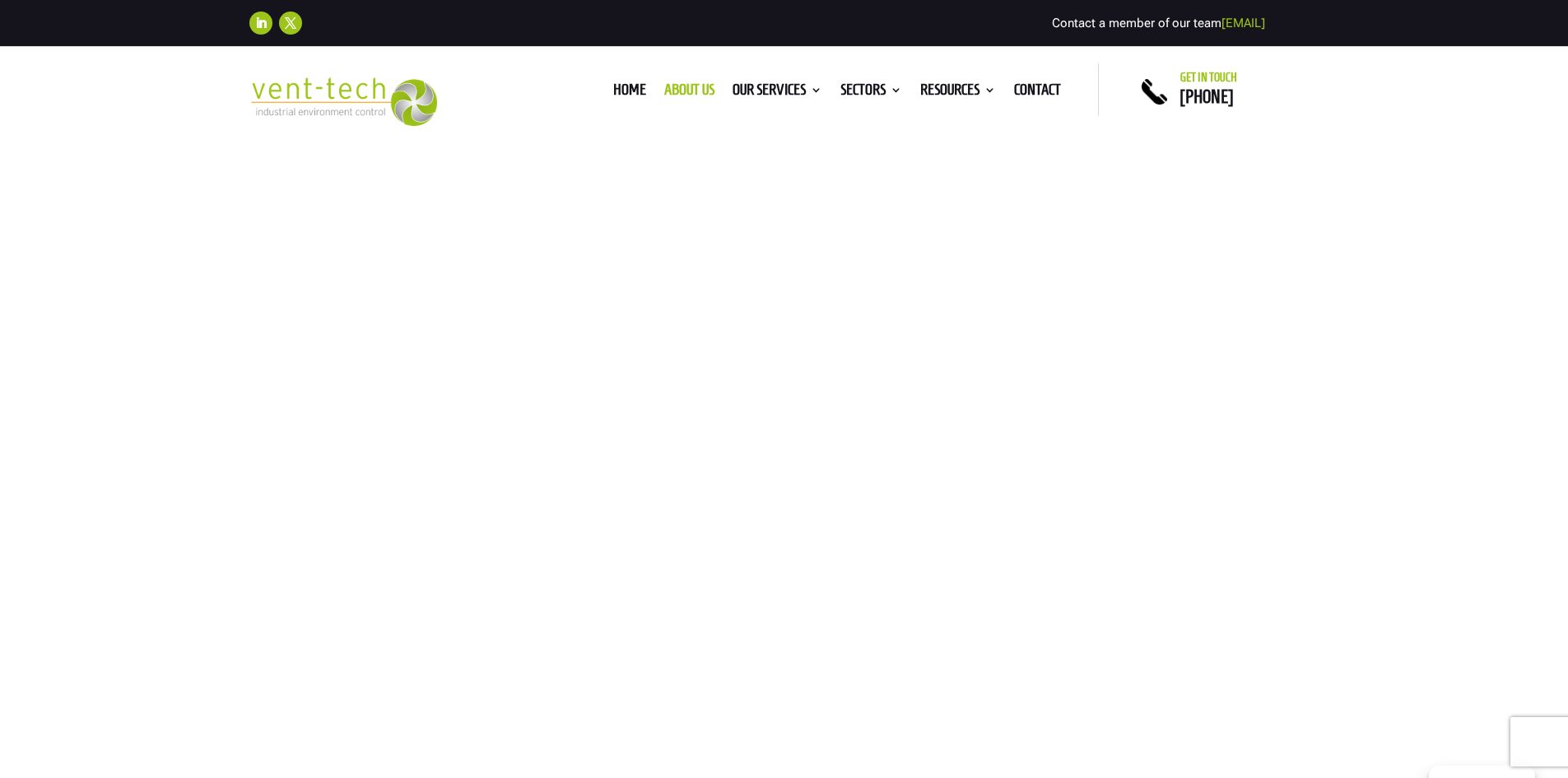 scroll, scrollTop: 0, scrollLeft: 0, axis: both 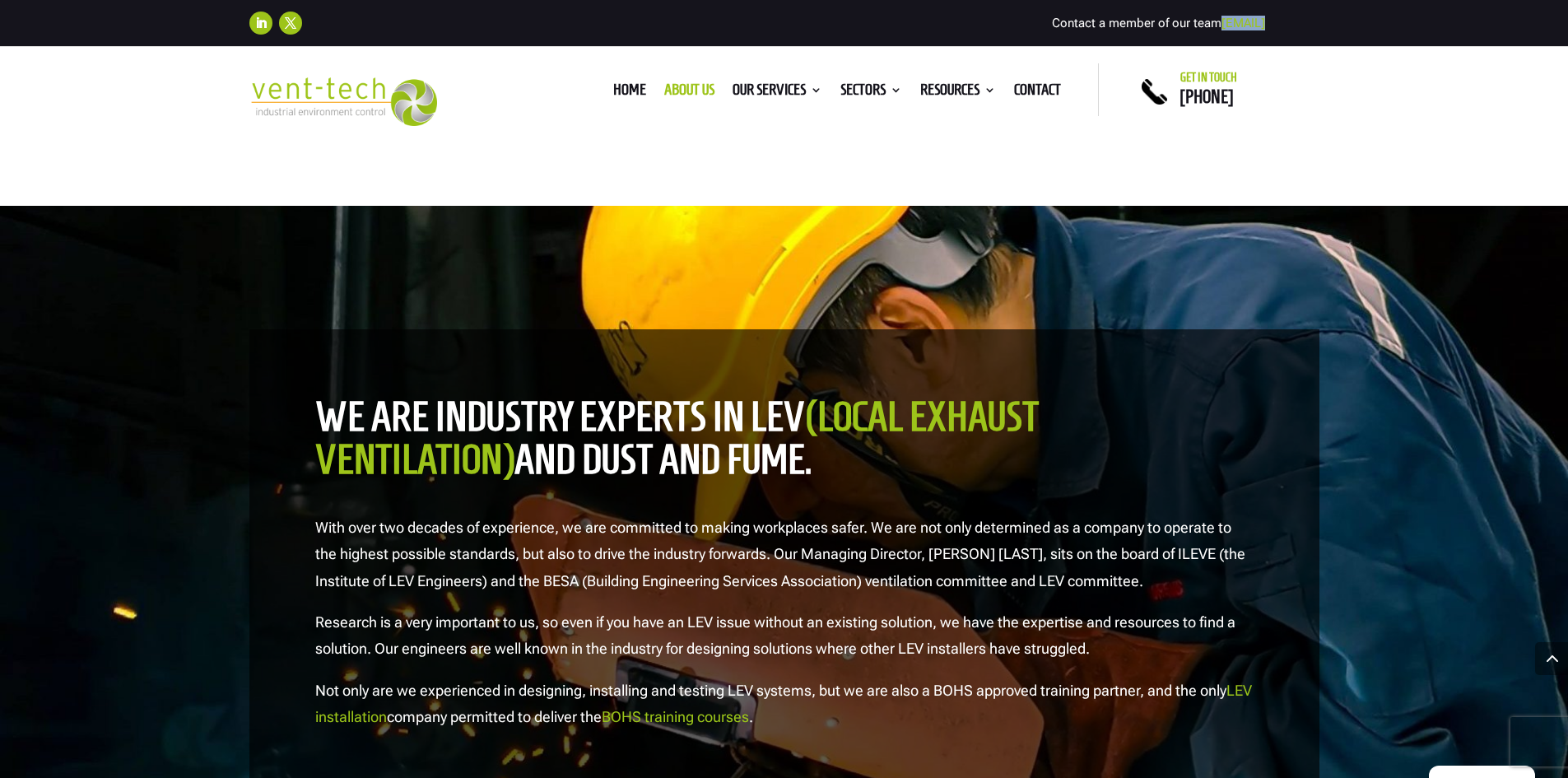 drag, startPoint x: 1271, startPoint y: 21, endPoint x: 1119, endPoint y: 30, distance: 152.26621 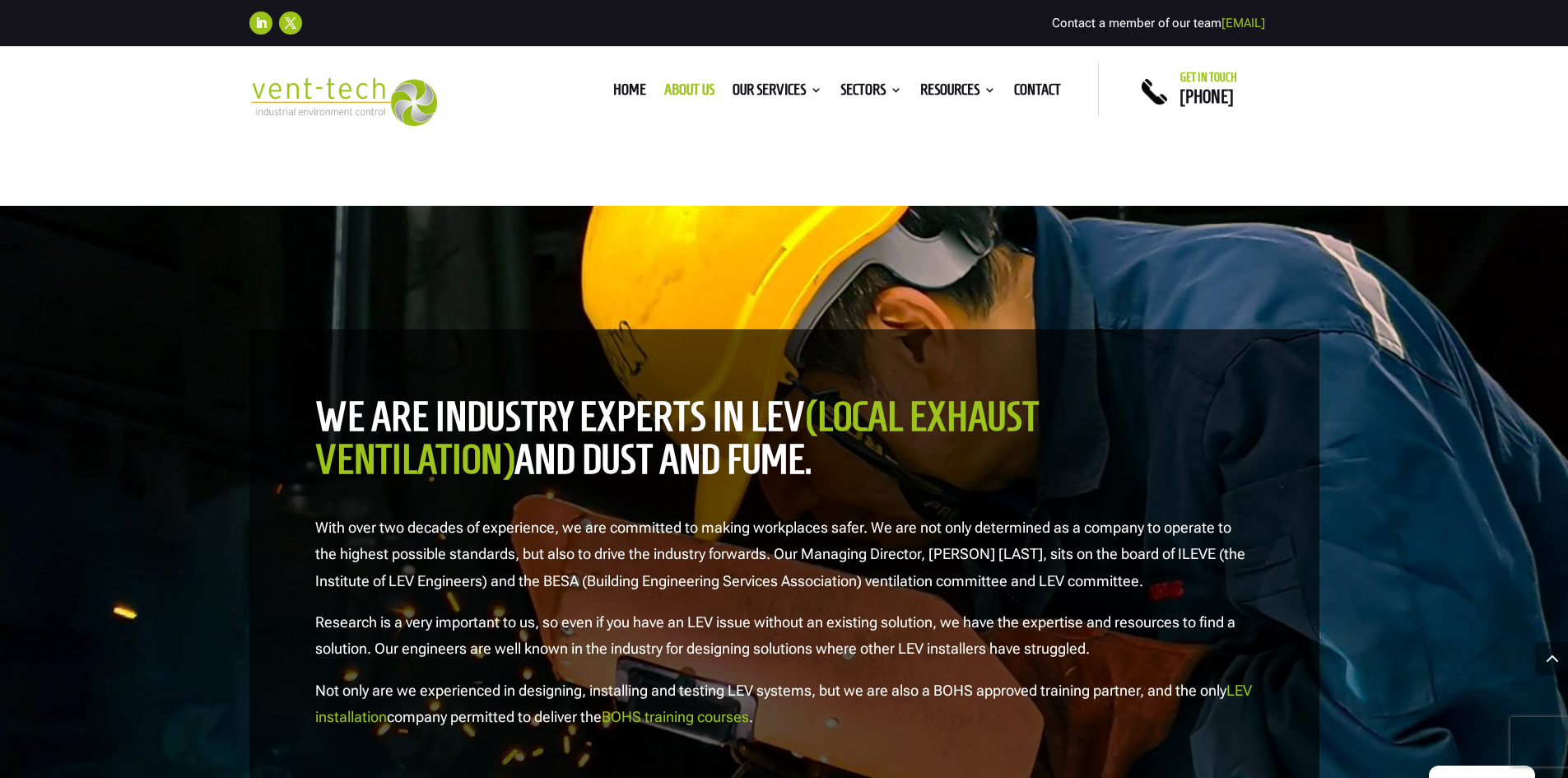click on "Founded in 2003
Why Choose Vent-Tech for LEV?
dust and fume extraction is more than just a health and safety compliance process.
According to the HSE, there are around 12,000 lung disease deaths a year in the UK linked to past exposures at work, as well as an estimated 19,000 new cases of respiratory ailment brought about from poor workplace conditions. As a business owner or responsible person on the premises it is natural that you will want to make sure that your workforce is kept healthy, for moral, economic, and legal reasons.
The answer to preventing air quality related workplace hazards is LEV!

Get in touch with us today
[PHONE]" at bounding box center [784, -275] 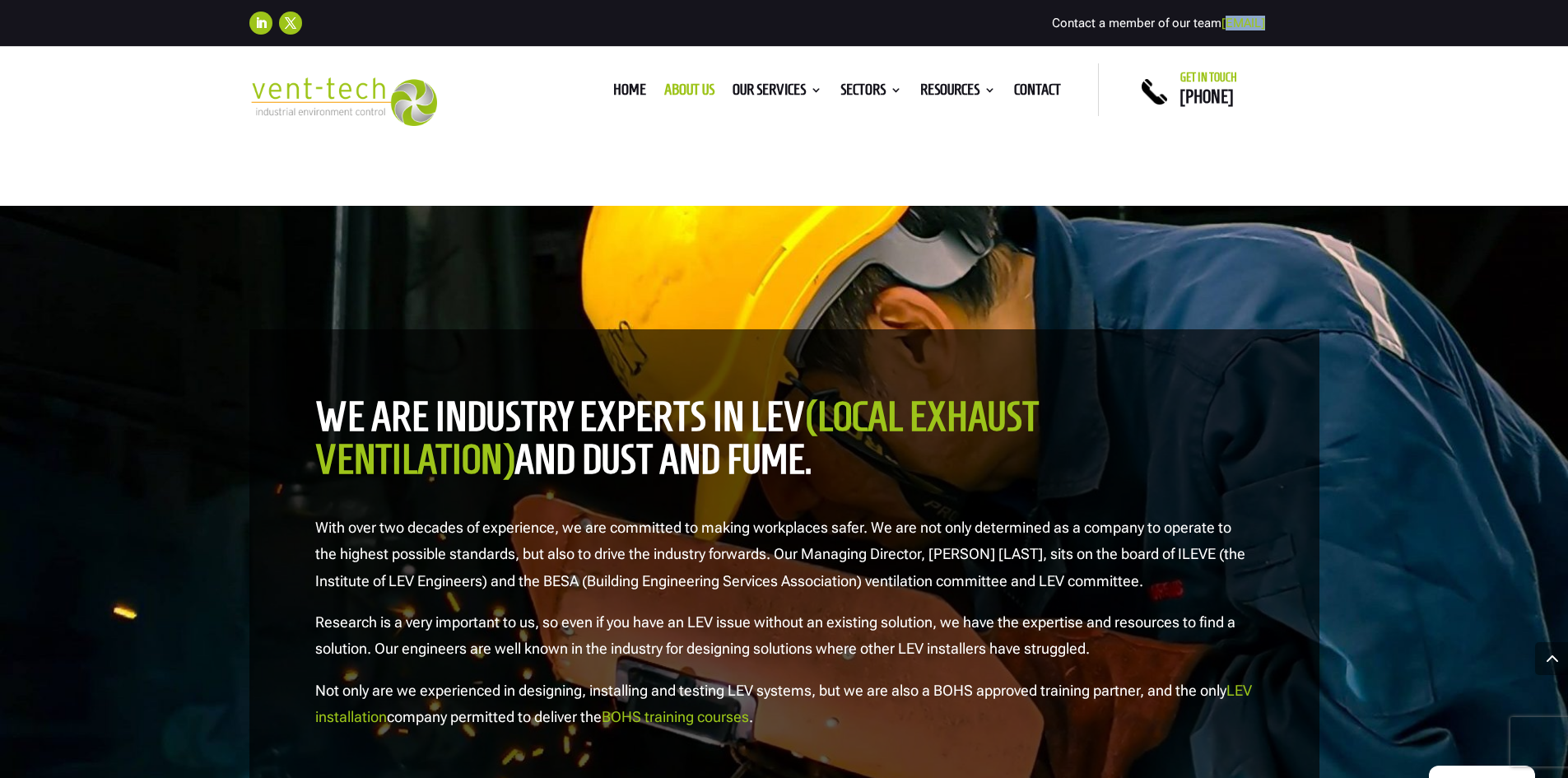 drag, startPoint x: 1286, startPoint y: 23, endPoint x: 1121, endPoint y: 29, distance: 165.10905 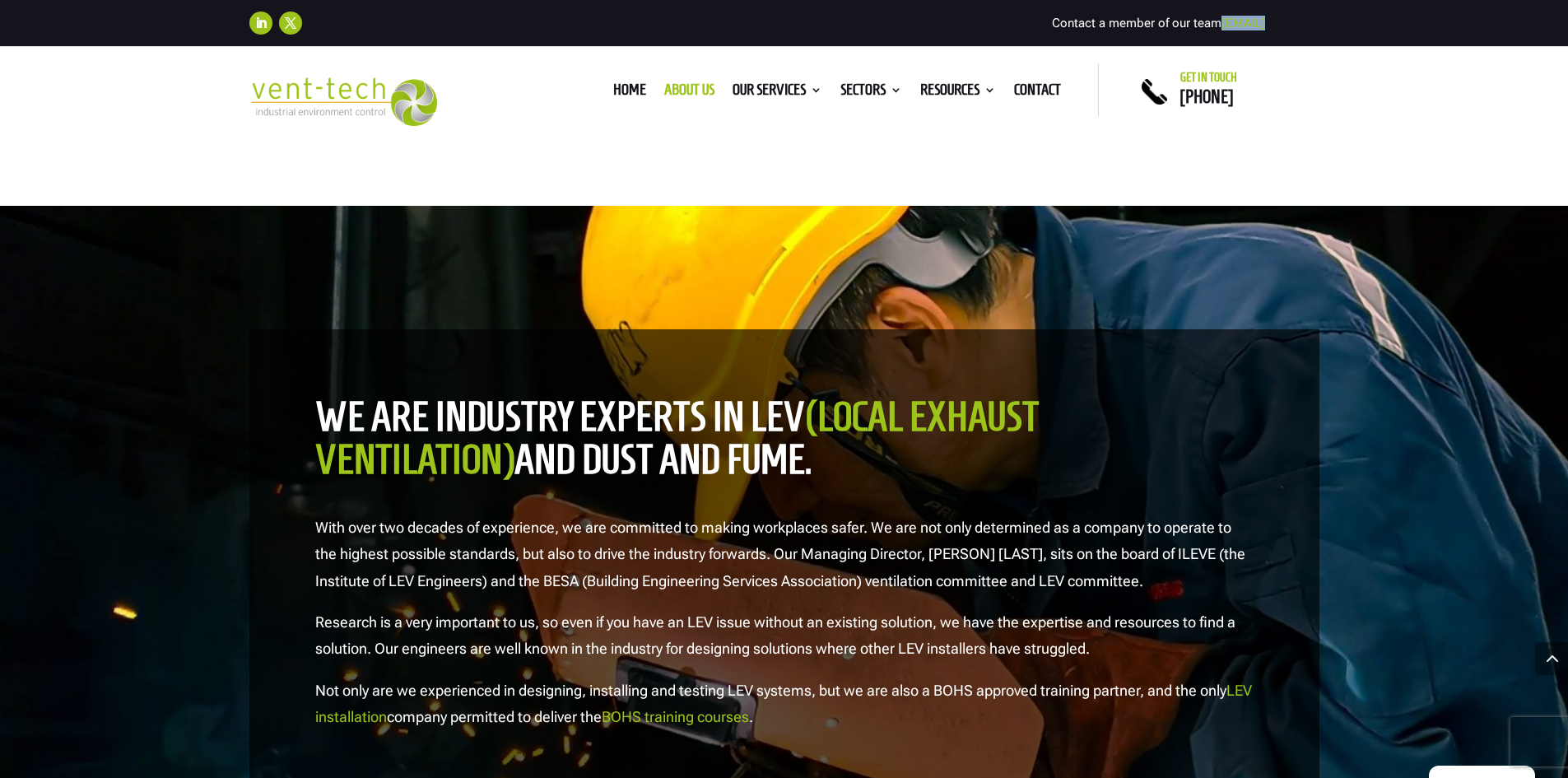 drag, startPoint x: 1308, startPoint y: 26, endPoint x: 1119, endPoint y: 26, distance: 189 